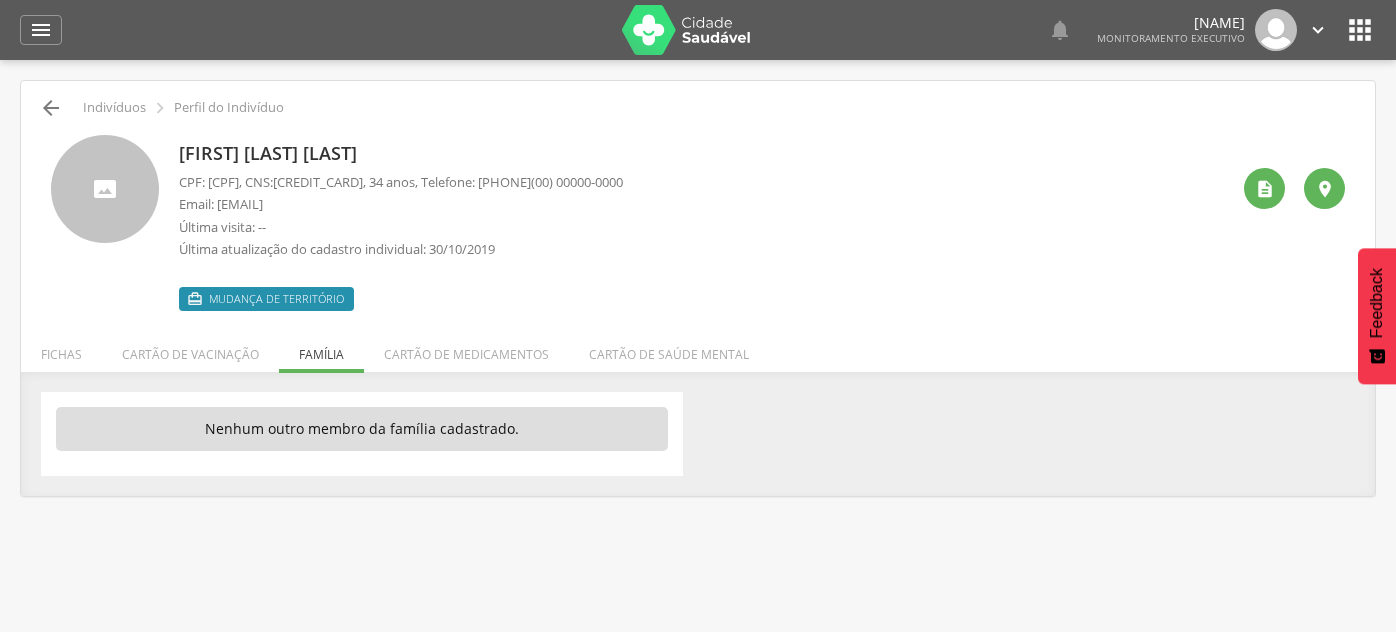 scroll, scrollTop: 0, scrollLeft: 0, axis: both 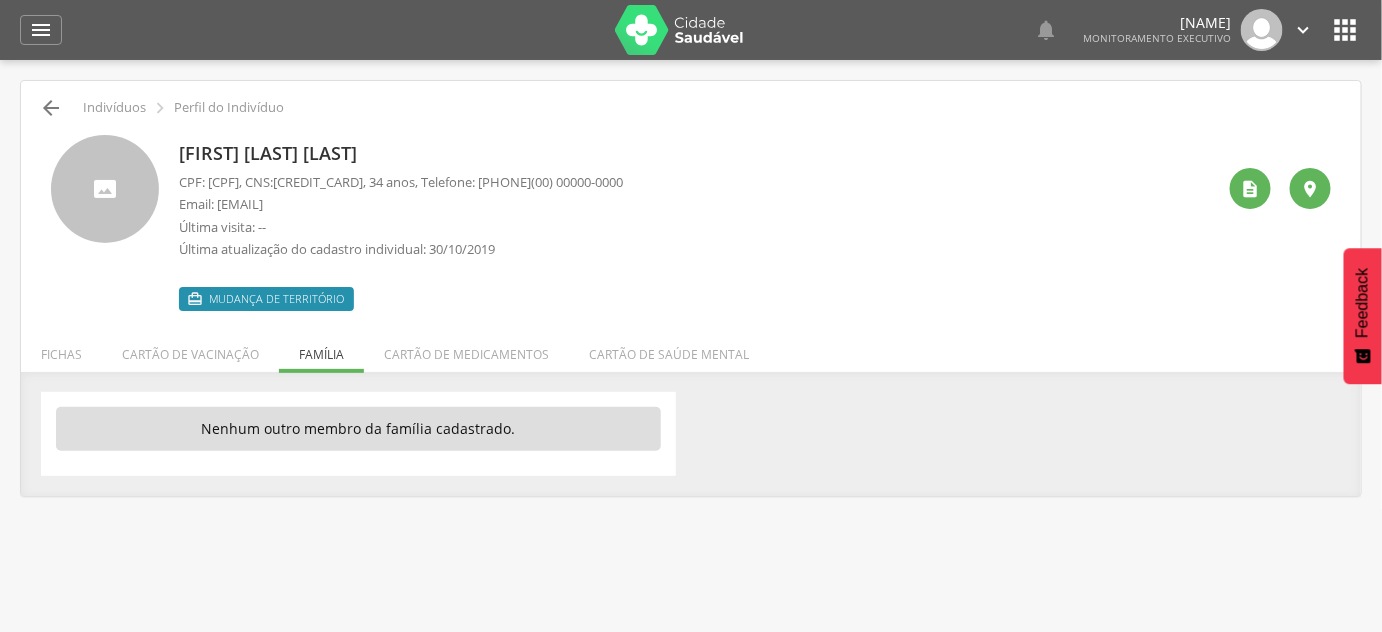 click on "" at bounding box center [51, 108] 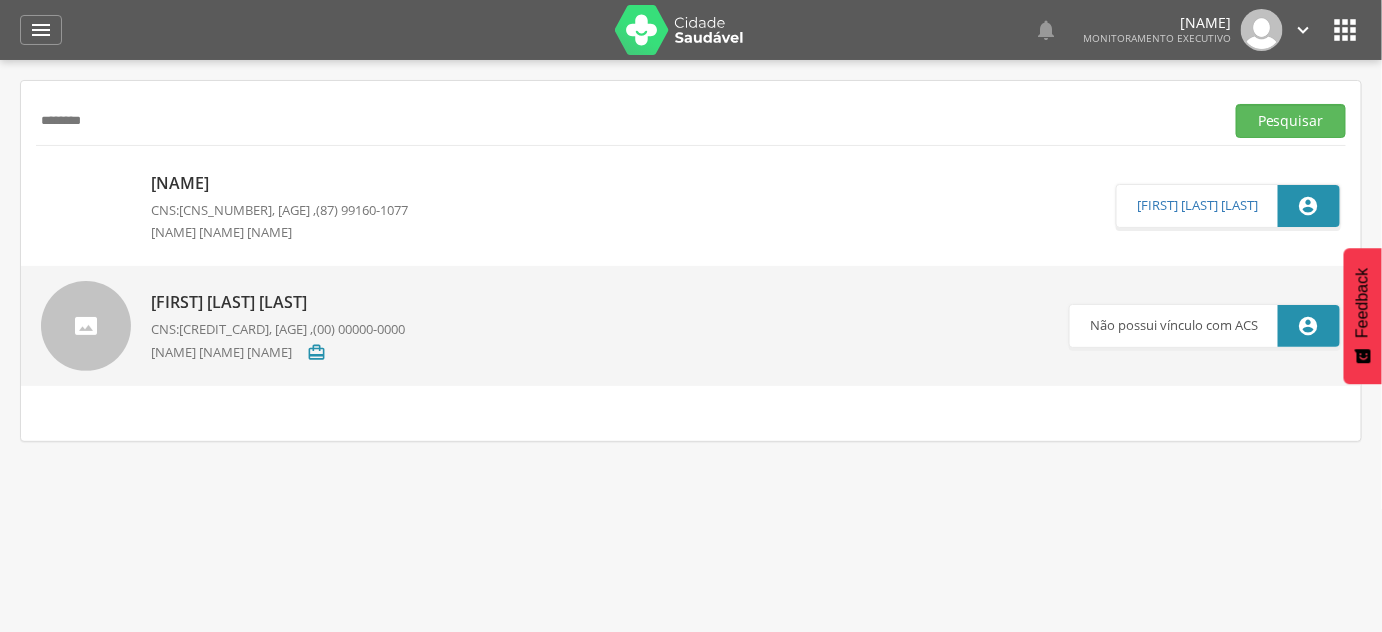 click on "********" at bounding box center (626, 121) 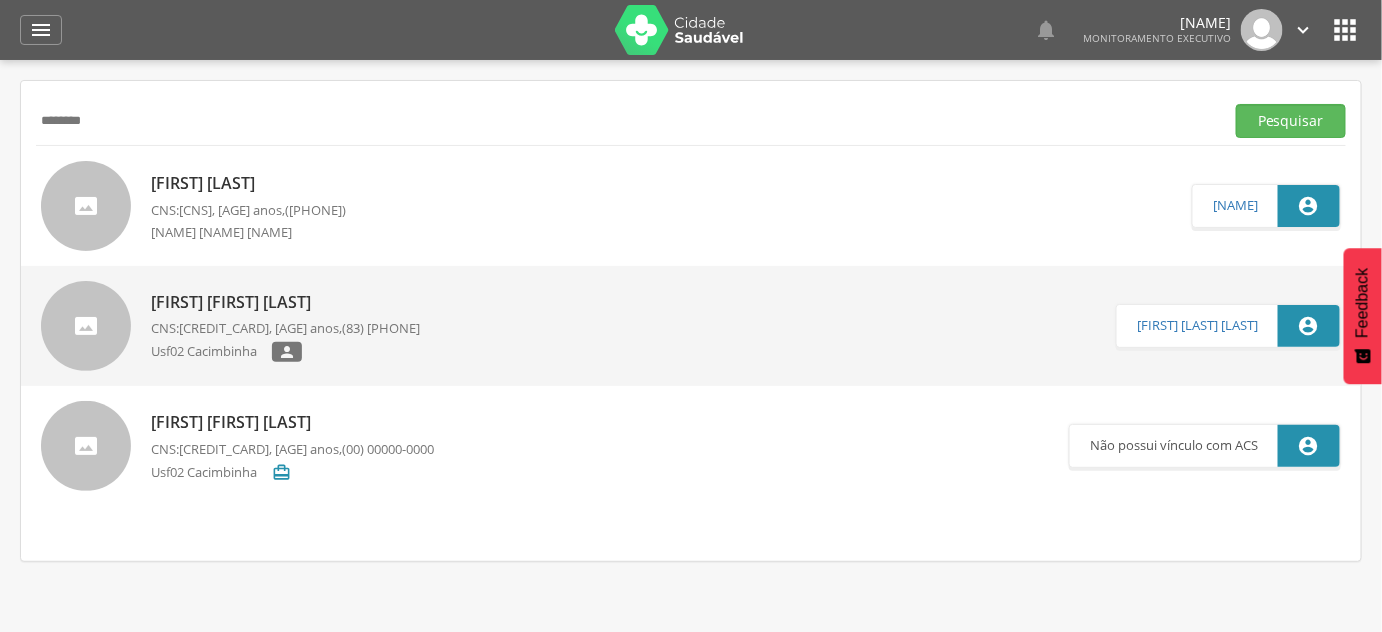 click on "[FIRST] [LAST]" at bounding box center (248, 183) 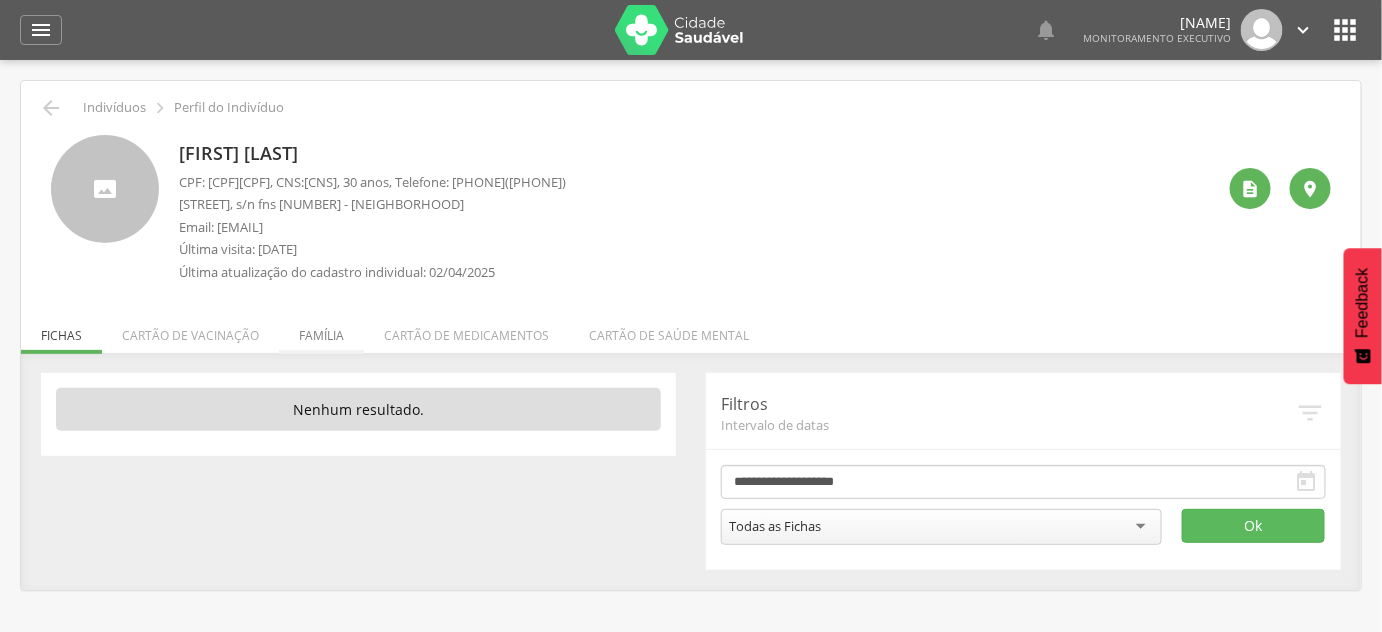 click on "Família" at bounding box center (321, 330) 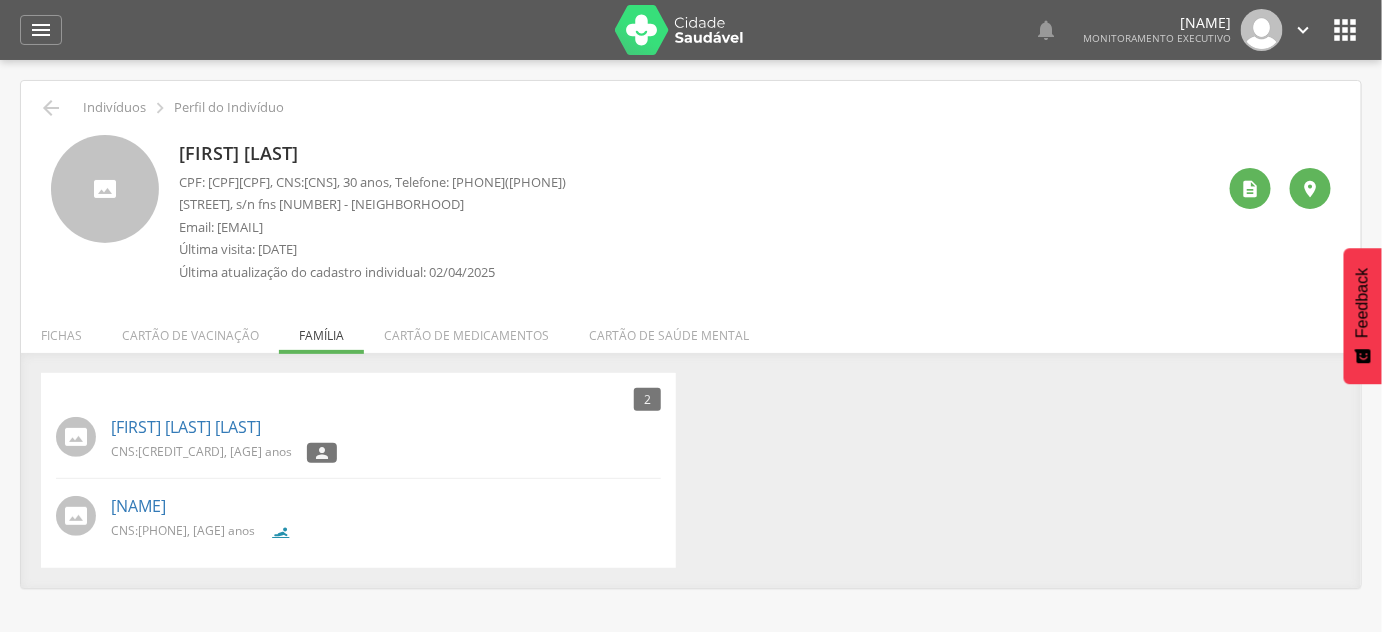 click on "
Indivíduos

Perfil do Indivíduo
[NAME]
CPF:  [CPF] , CNS:  [CNS] , 30 anos, Telefone:  [PHONE] [STREET], s/n fns 37 - [NEIGHBORHOOD] Email: -- Última visita: 02/04/2025 Última atualização do cadastro individual: 02/04/2025


Fichas
Cartão de vacinação
Família
Cartão de medicamentos
Cartão de saúde mental
2
Nenhum outro membro da família cadastrado.
[NAME] CNS:  [CNS] , 31 anos  [NAME] CNS:  [CNS] , 6 anos
Cartão de vacina" at bounding box center (691, 334) 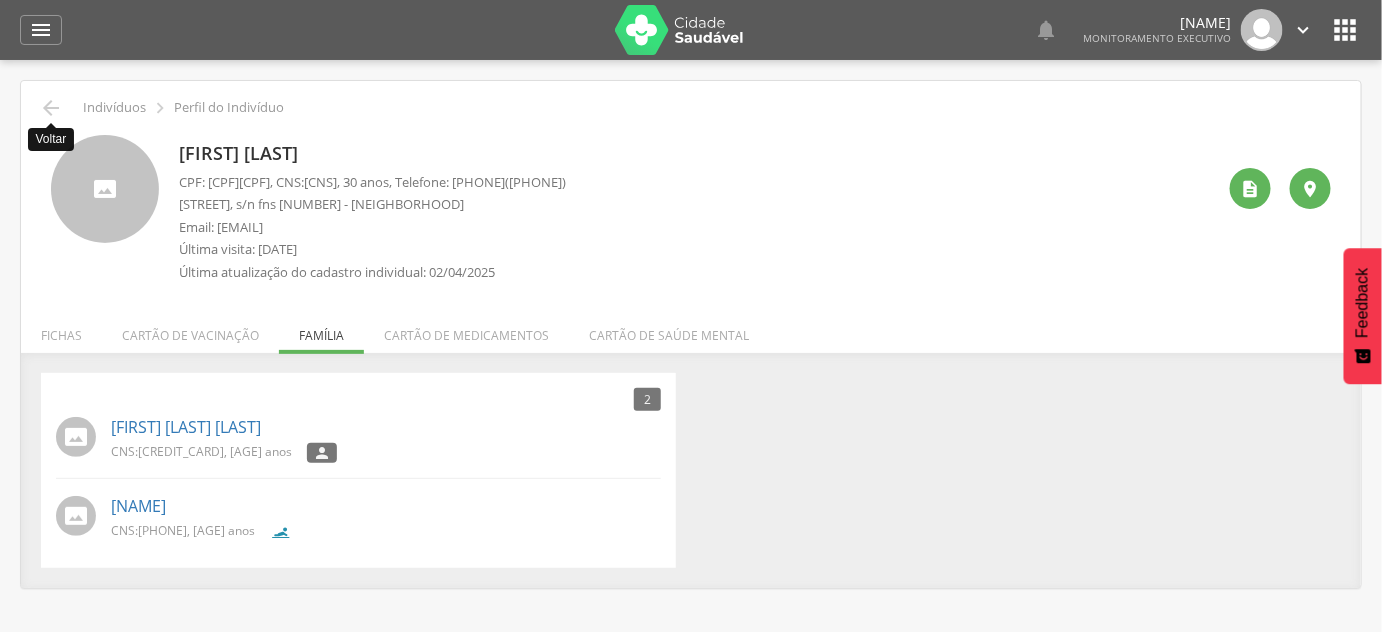 click on "" at bounding box center (51, 108) 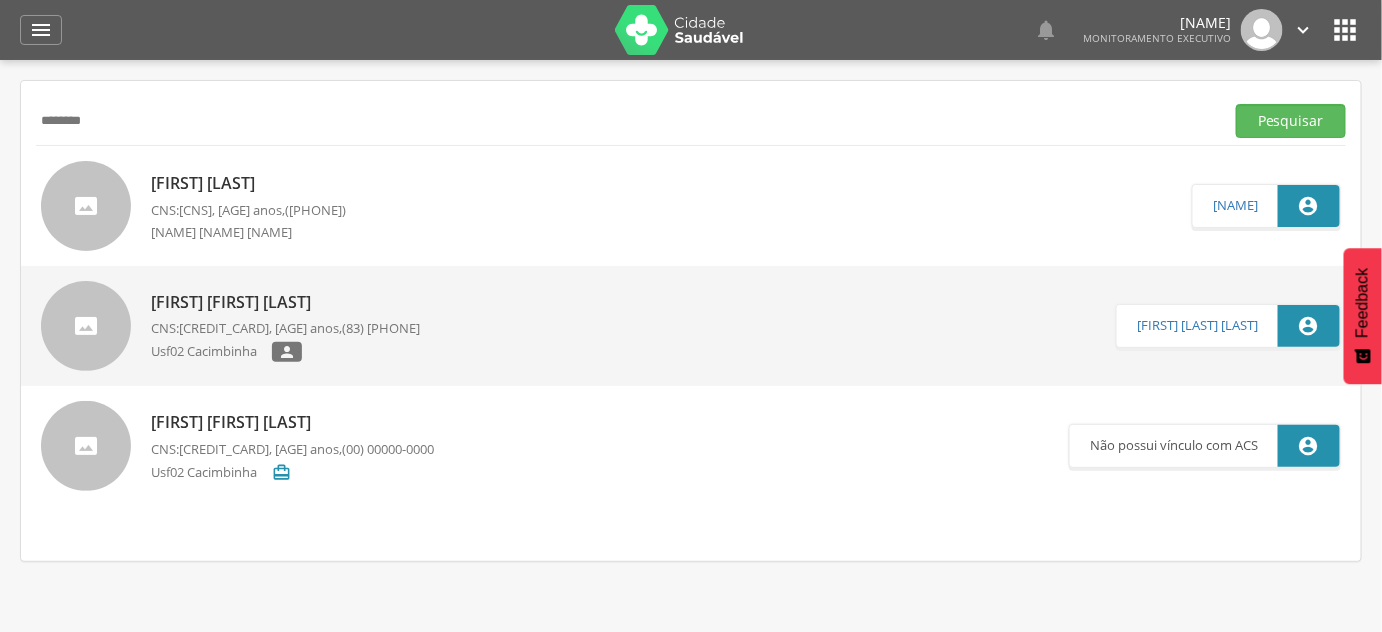 click on "********" at bounding box center [626, 121] 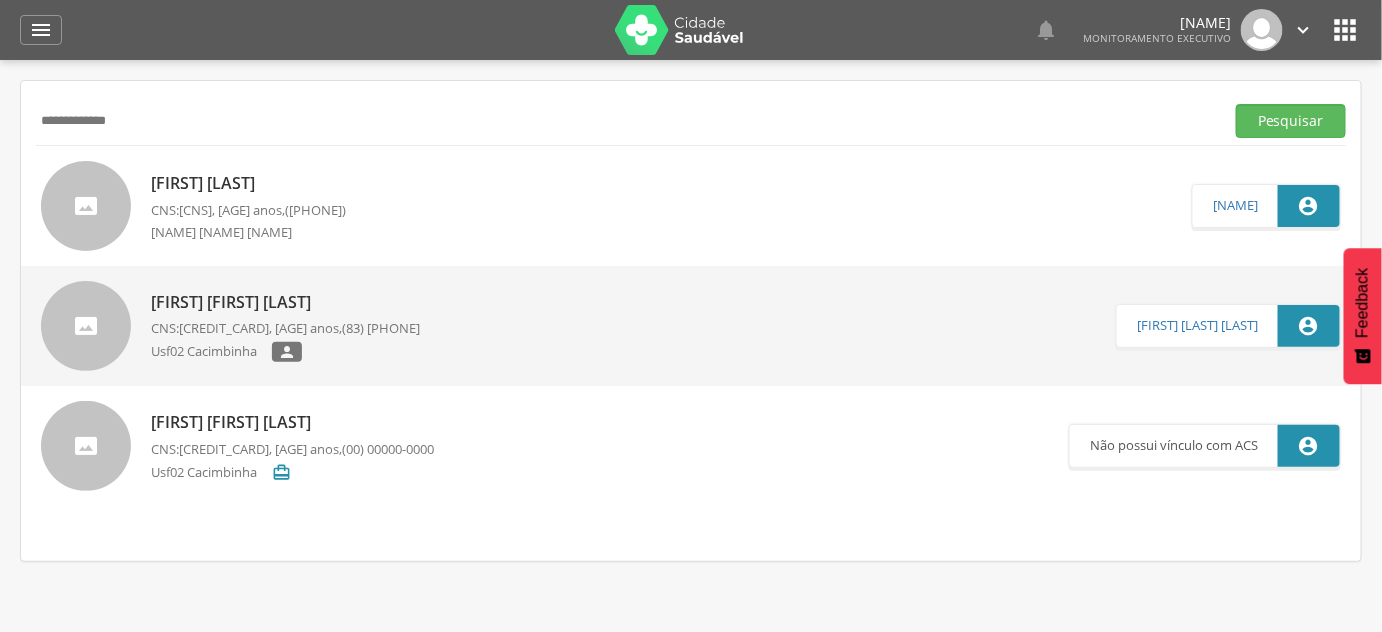 click on "Pesquisar" at bounding box center (1291, 121) 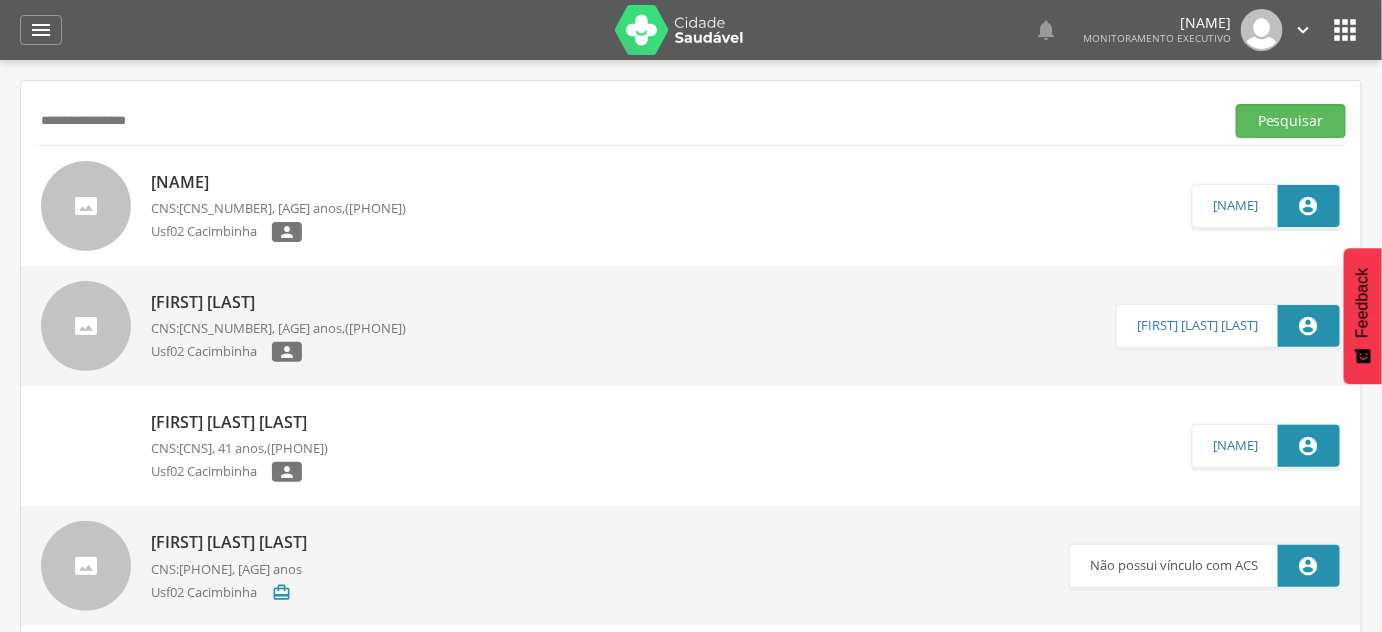 click on "Pesquisar" at bounding box center (1291, 121) 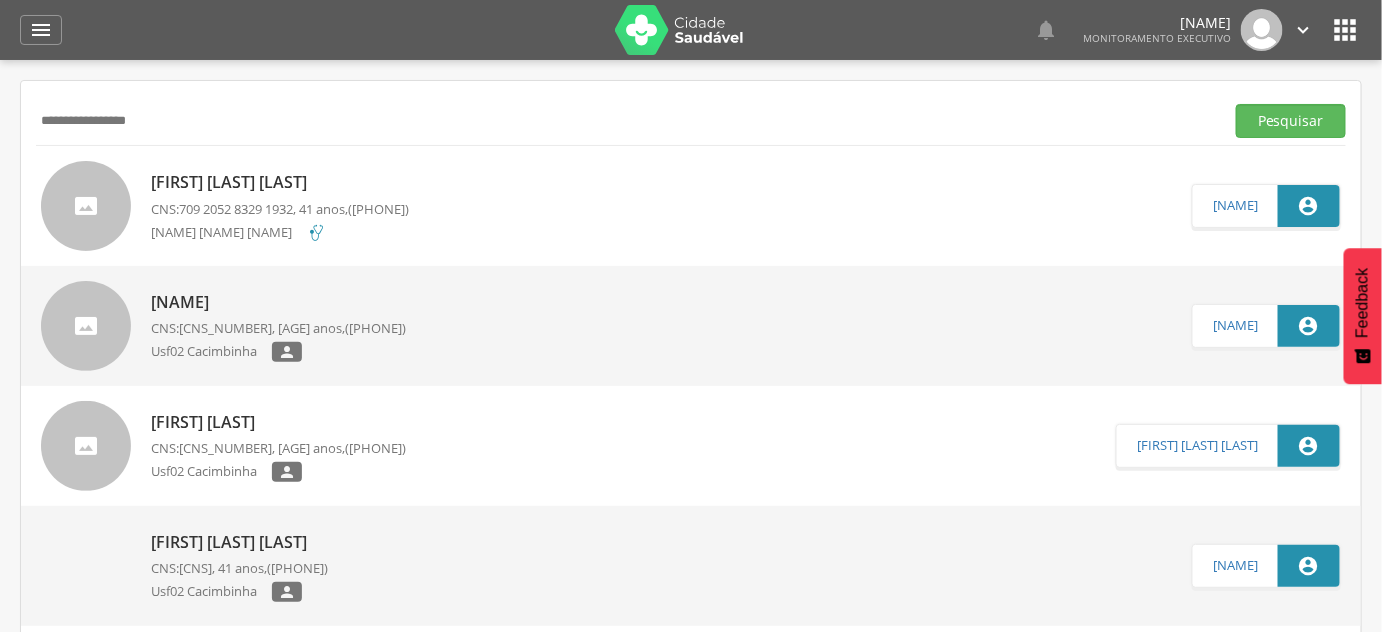 click on "([PHONE])" at bounding box center (378, 209) 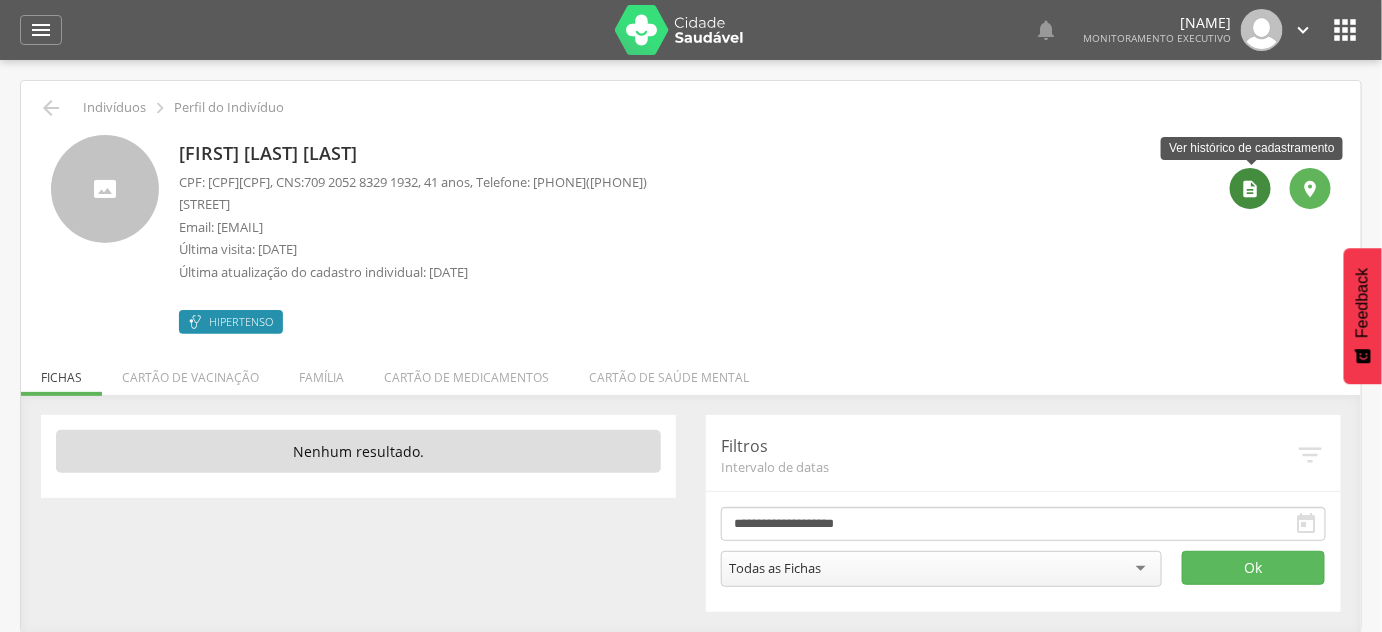 click on "" at bounding box center (1250, 188) 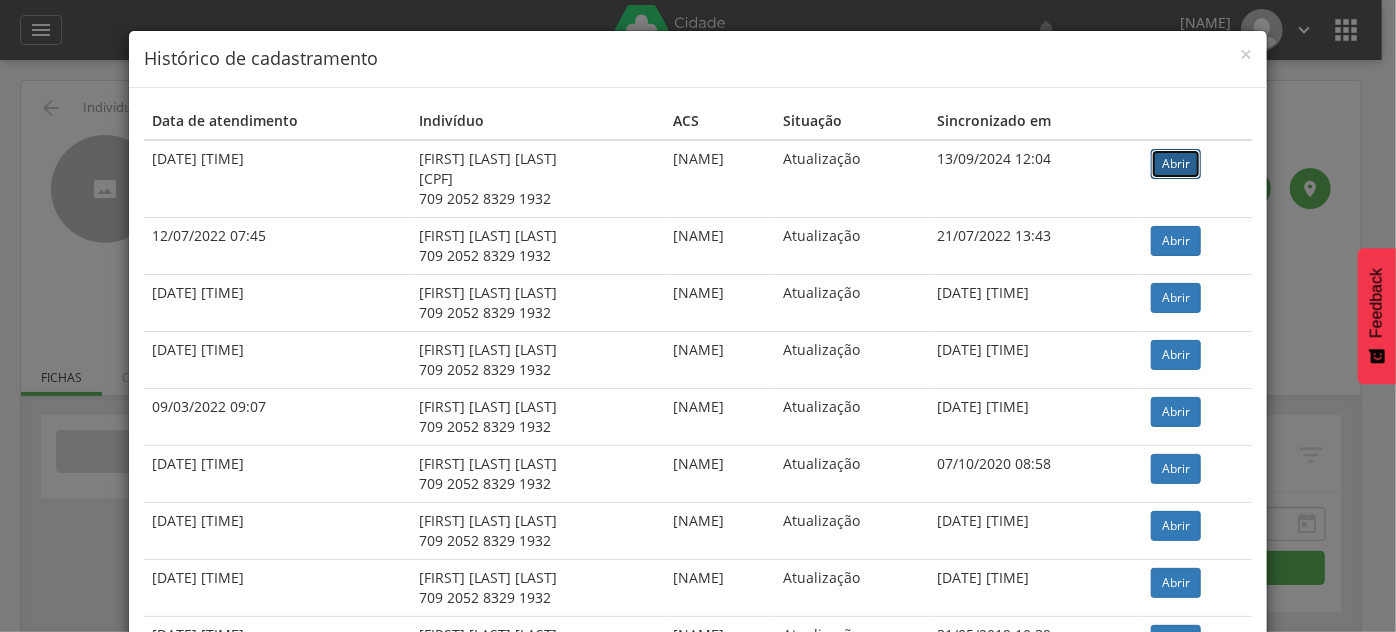 click on "Abrir" at bounding box center (1176, 164) 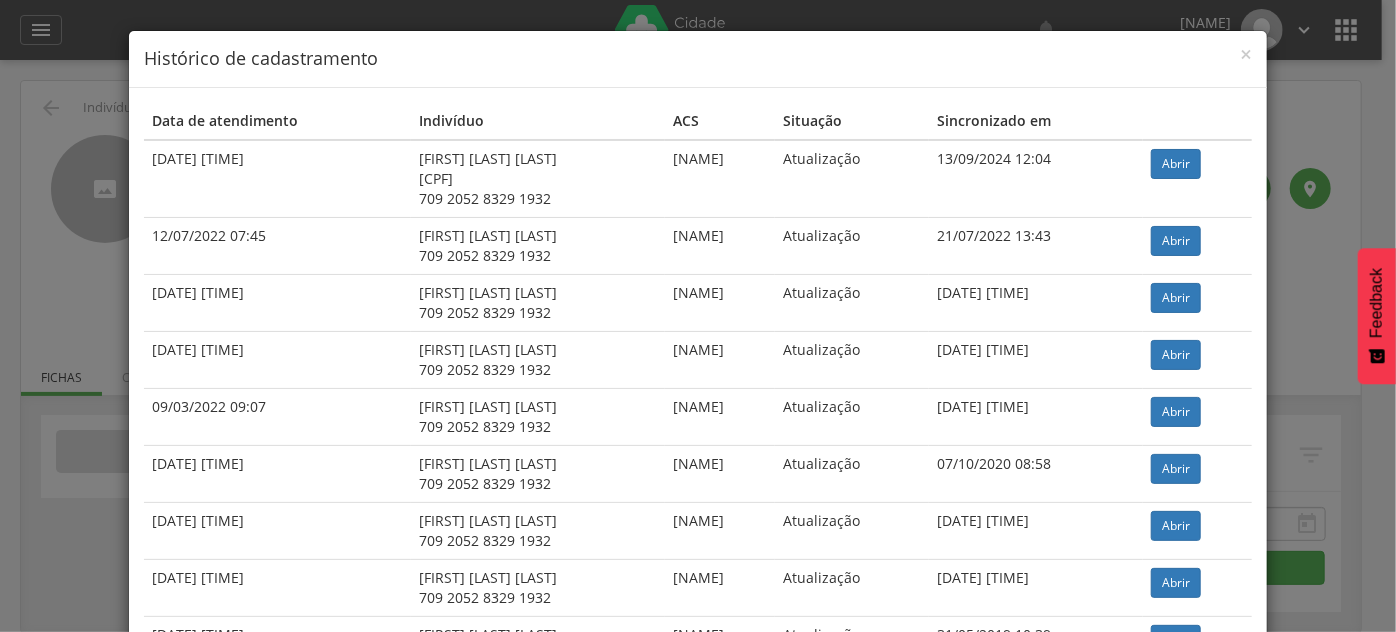 click on "Histórico de cadastramento
Data de atendimento
Indivíduo
ACS
Situação
Sincronizado em
[DATE] [TIME]
[FIRST] [LAST] [LAST]
[SSN]
[PHONE]
[FIRST] [LAST]
Atualização
[DATE] [TIME]
Abrir
[DATE] [TIME]
[FIRST] [LAST] [LAST]
[PHONE]
[FIRST] [LAST]
Atualização
[DATE] [TIME]
Abrir
[DATE] [TIME]
[FIRST] [LAST] [LAST]
[PHONE]
[FIRST] [LAST]
Atualização
[DATE] [TIME]
Abrir" at bounding box center [698, 316] 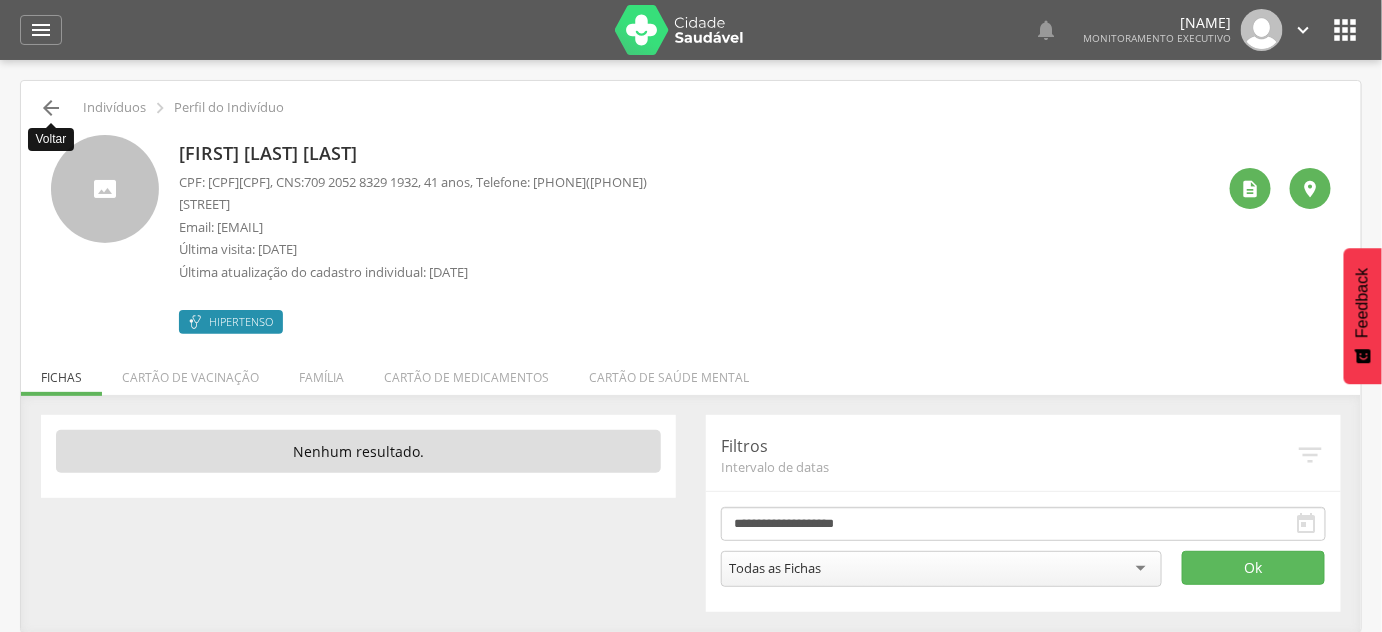 click on "" at bounding box center (51, 108) 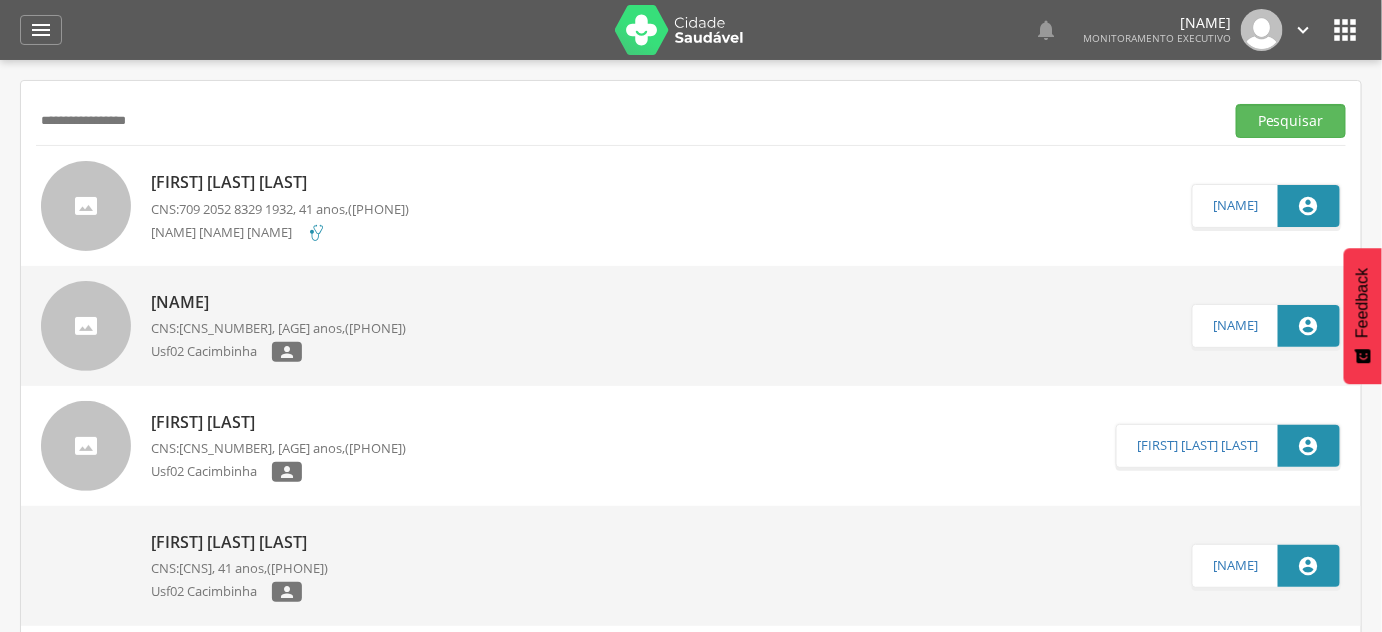 click on "**********" at bounding box center (626, 121) 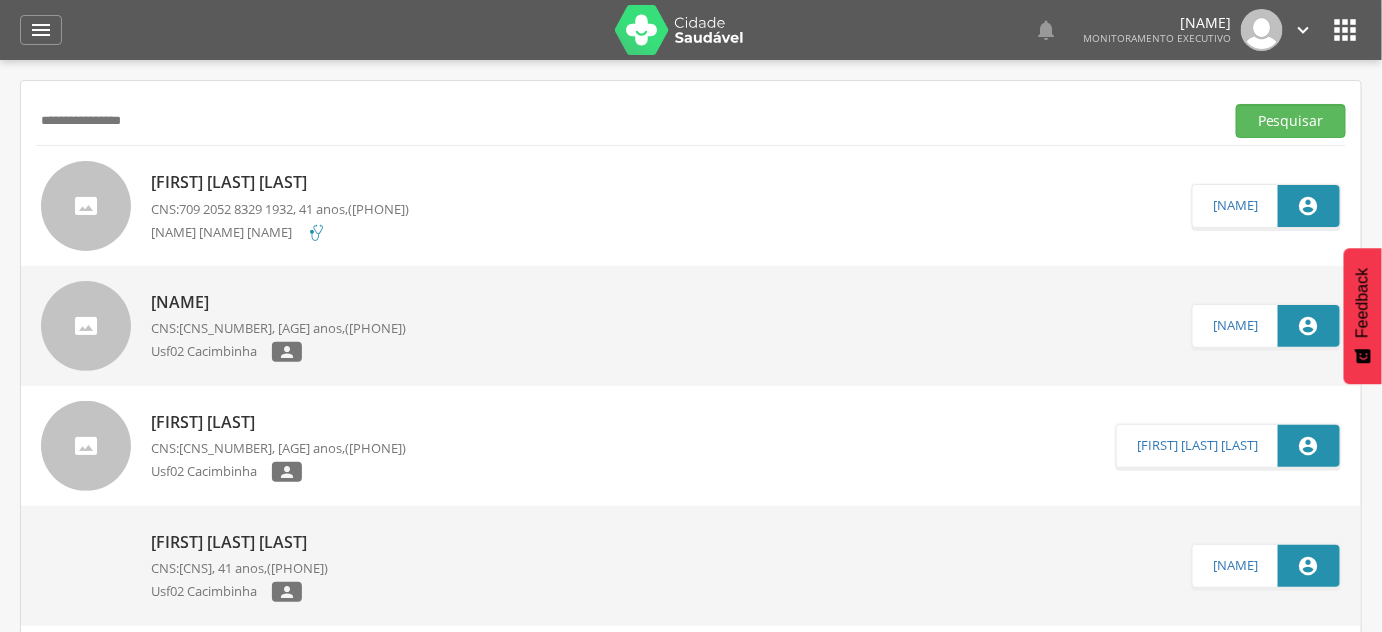 click on "Pesquisar" at bounding box center (1291, 121) 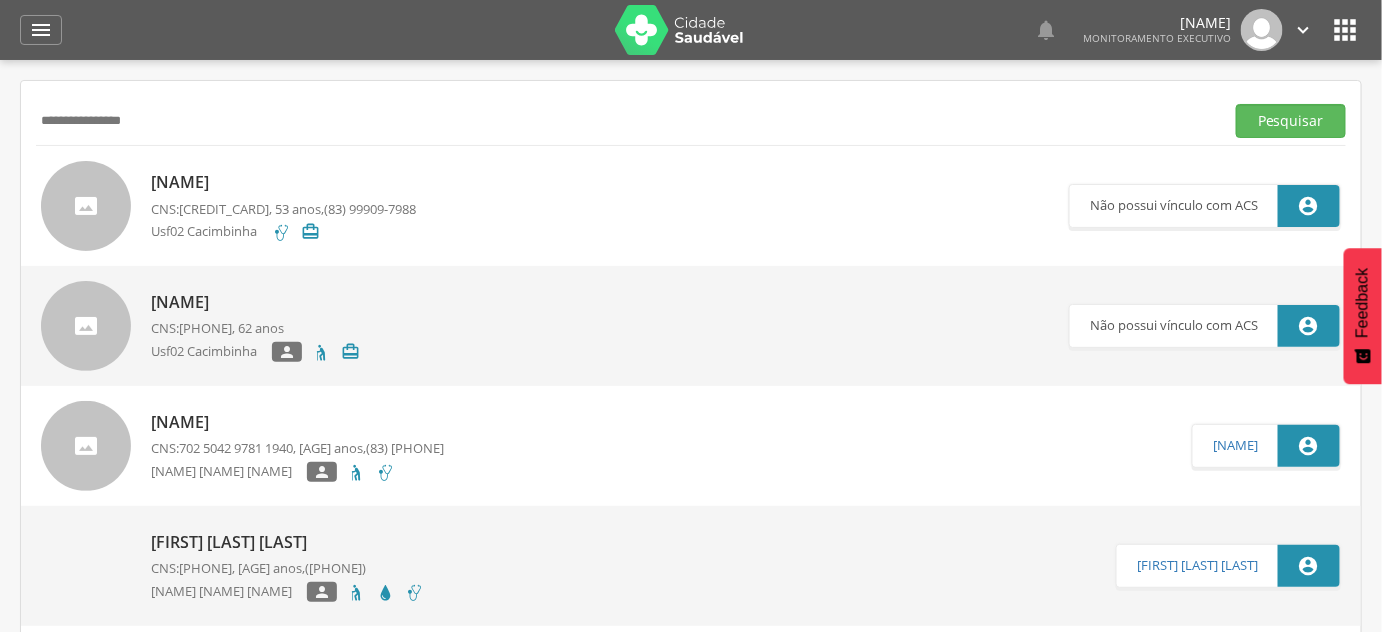 drag, startPoint x: 92, startPoint y: 127, endPoint x: 269, endPoint y: 189, distance: 187.54466 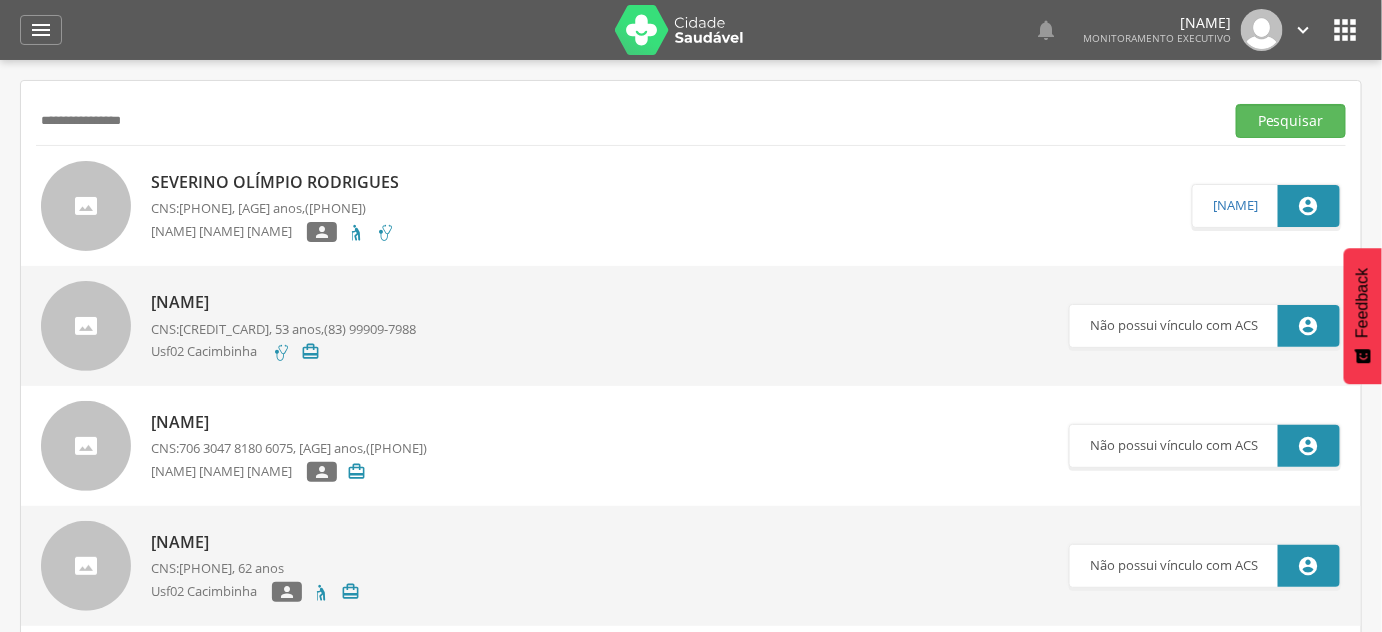 click on "Severino Olímpio Rodrigues" at bounding box center (280, 182) 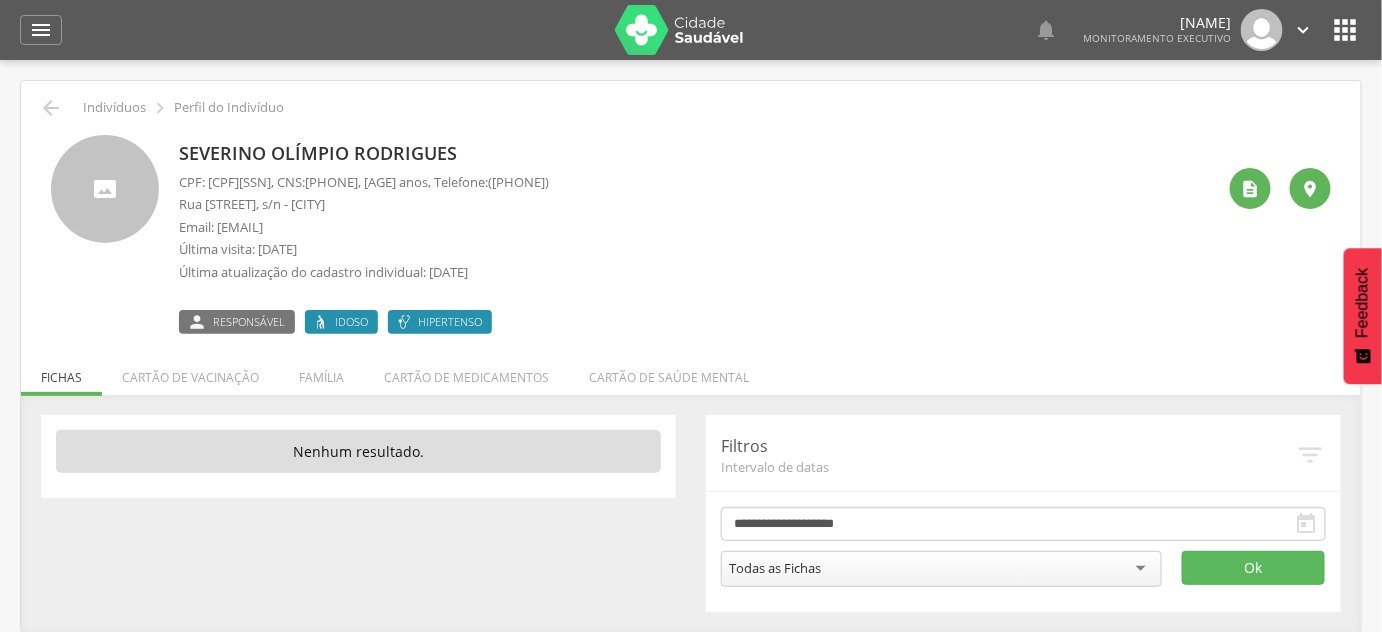 click on "Severino Olímpio Rodrigues" at bounding box center (364, 154) 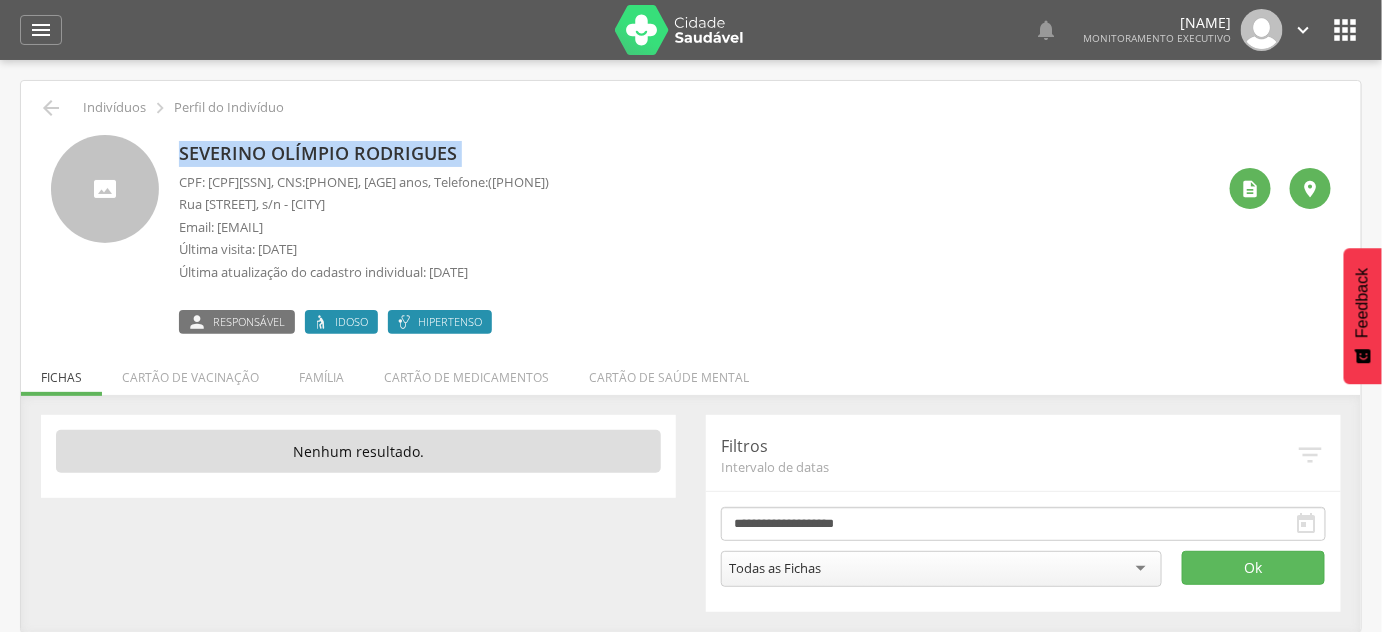 click on "Severino Olímpio Rodrigues" at bounding box center [364, 154] 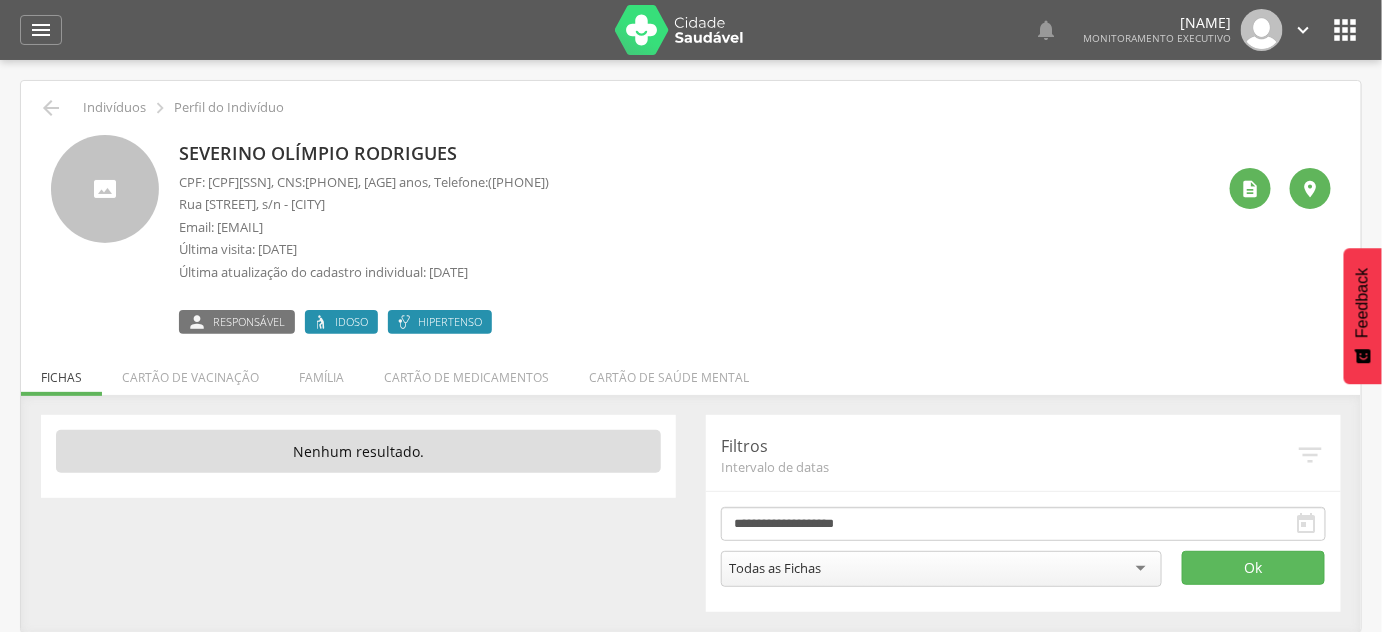 click on "[SSN]" at bounding box center (255, 182) 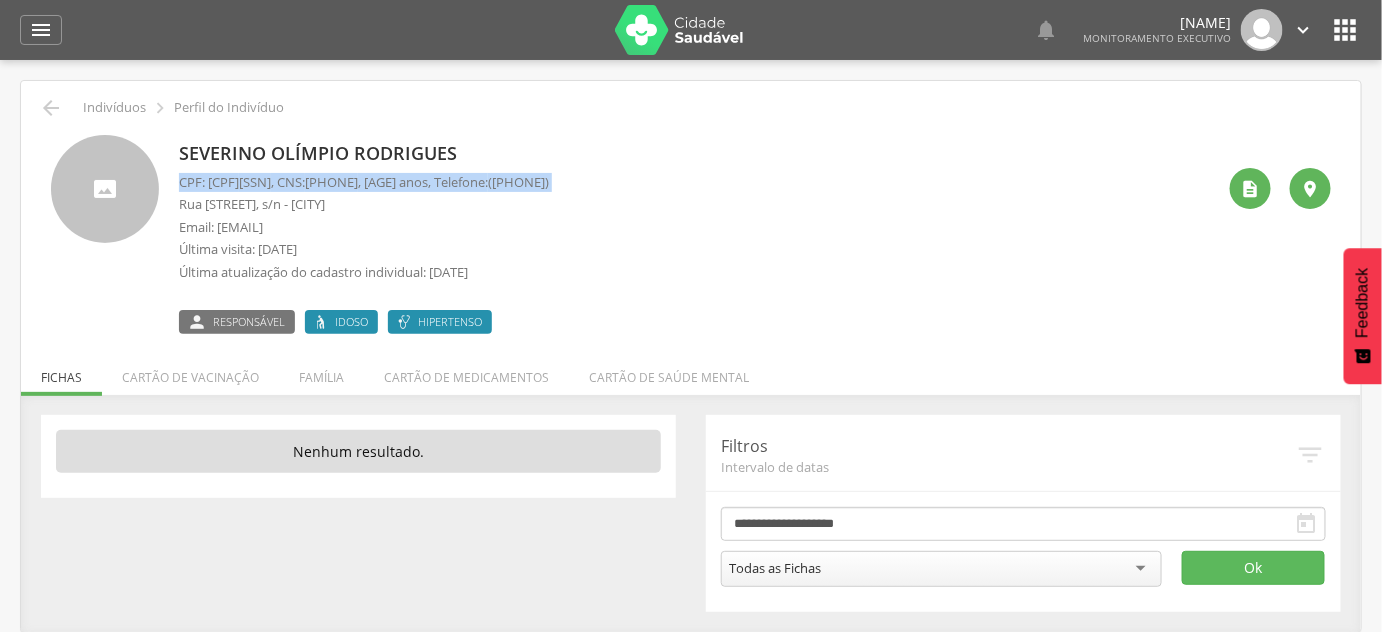 click on "[PHONE]" at bounding box center [331, 182] 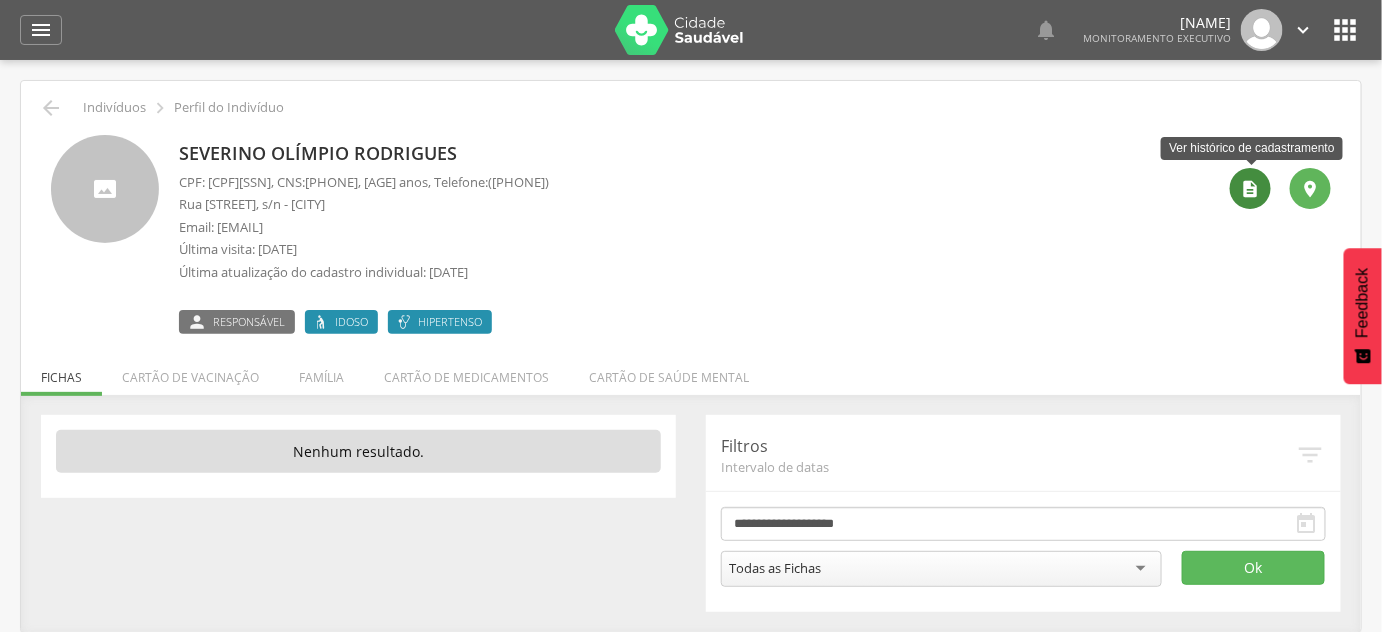click on "" at bounding box center [1251, 189] 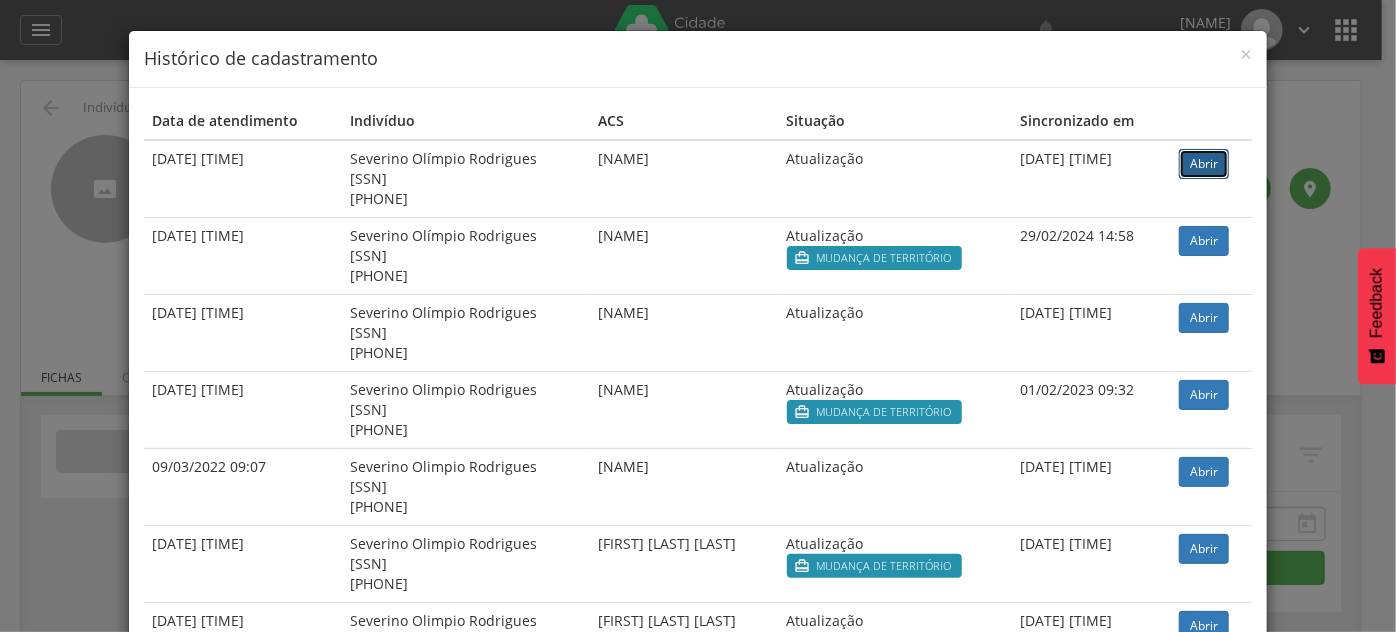 click on "Abrir" at bounding box center (1204, 164) 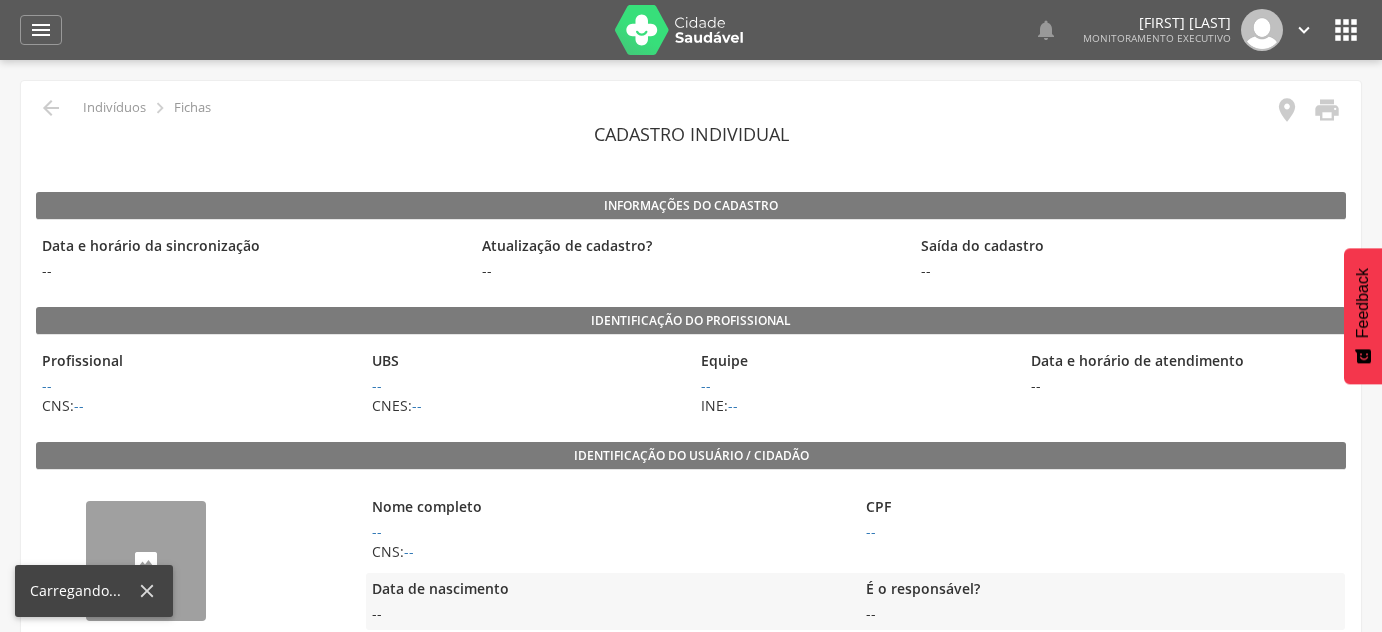 scroll, scrollTop: 363, scrollLeft: 0, axis: vertical 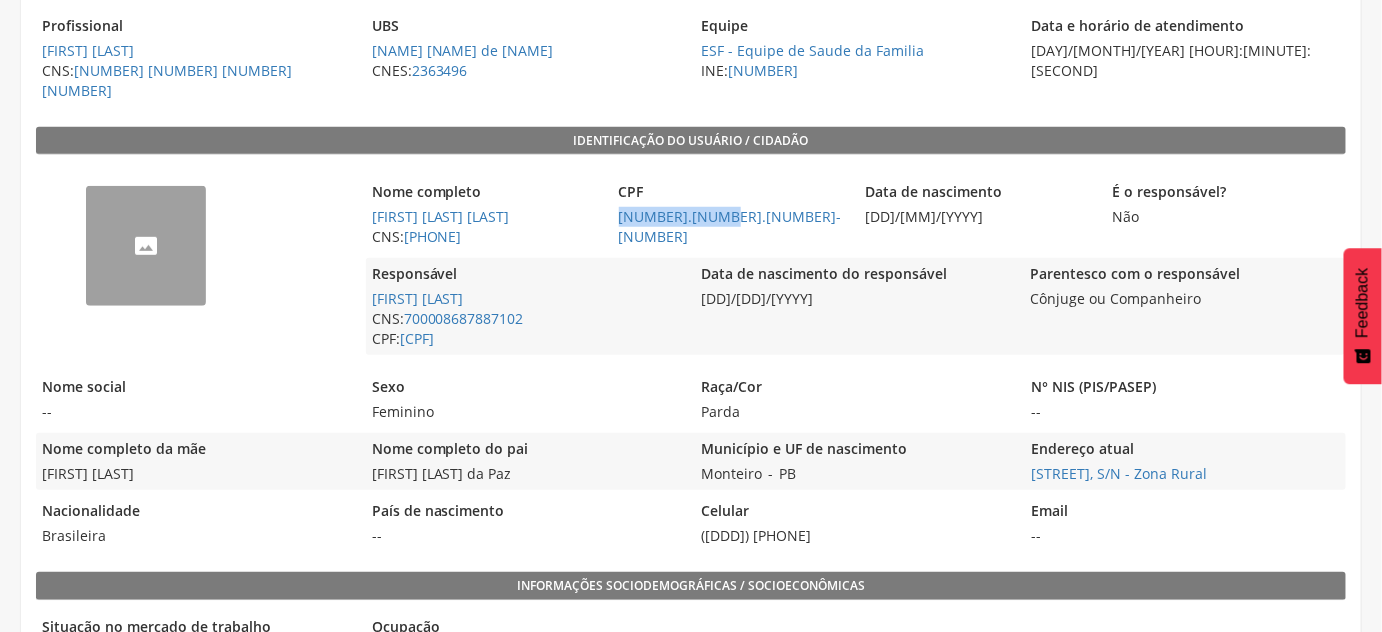 drag, startPoint x: 725, startPoint y: 195, endPoint x: 614, endPoint y: 201, distance: 111.16204 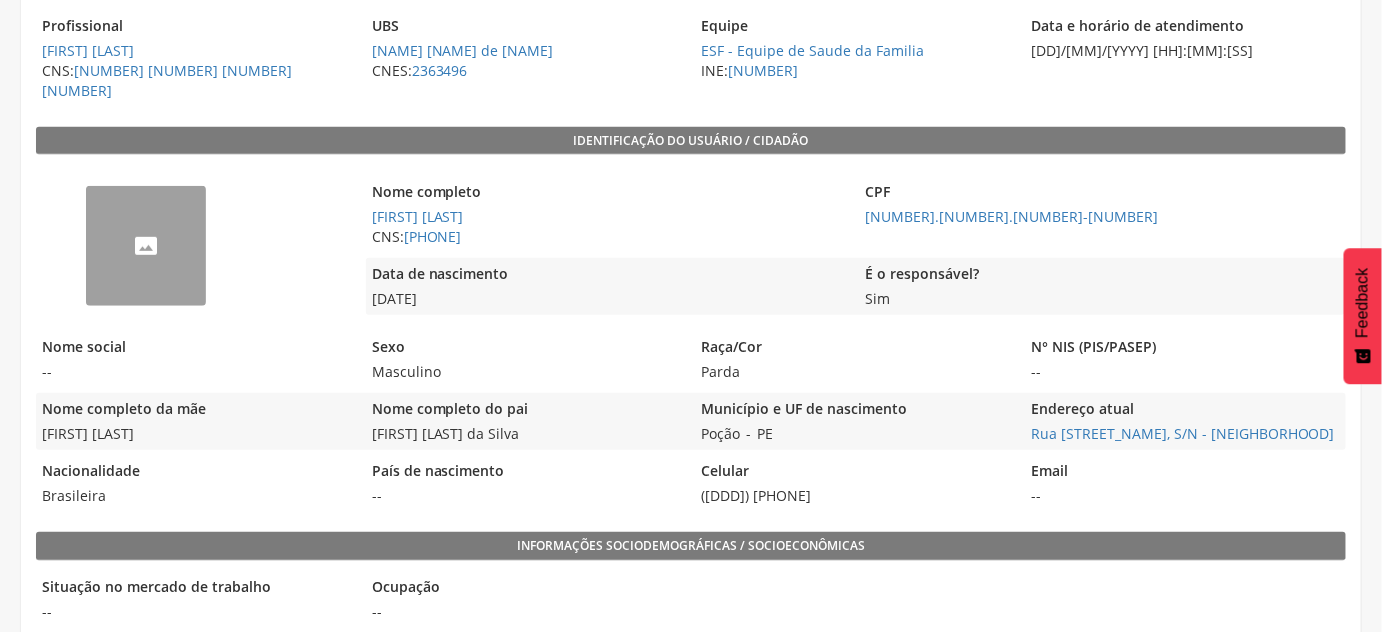 click on "PE" at bounding box center (765, 433) 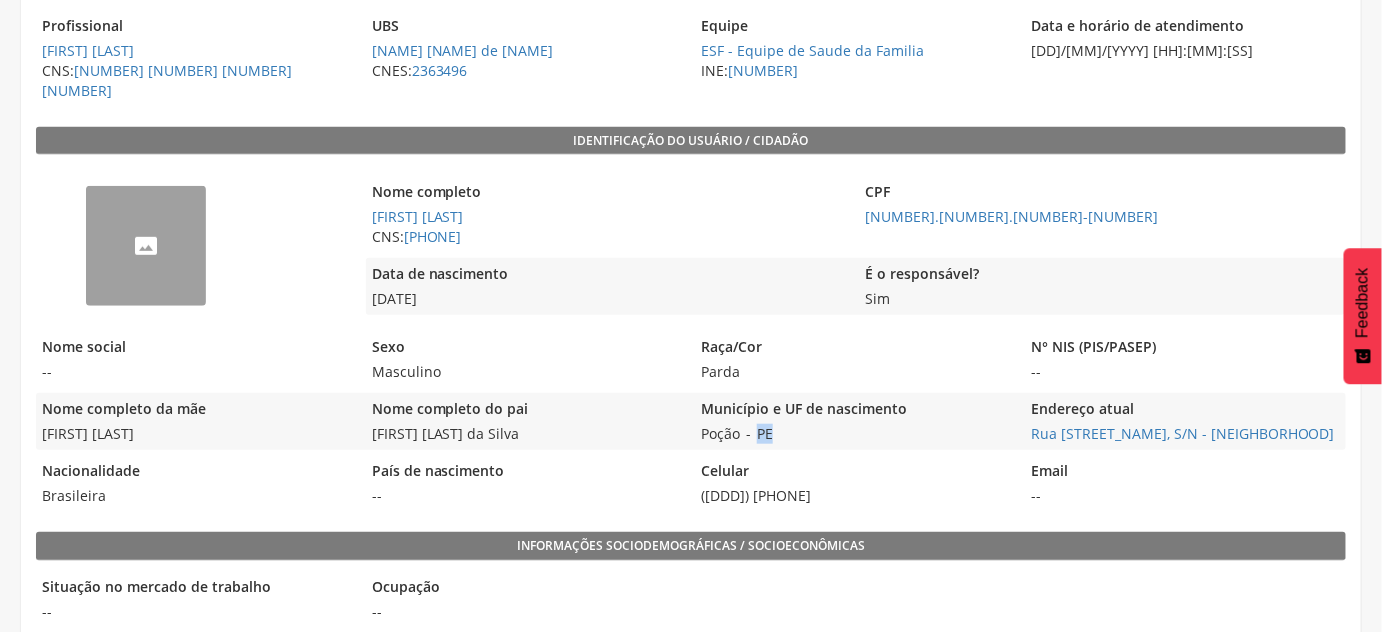 click on "PE" at bounding box center [765, 433] 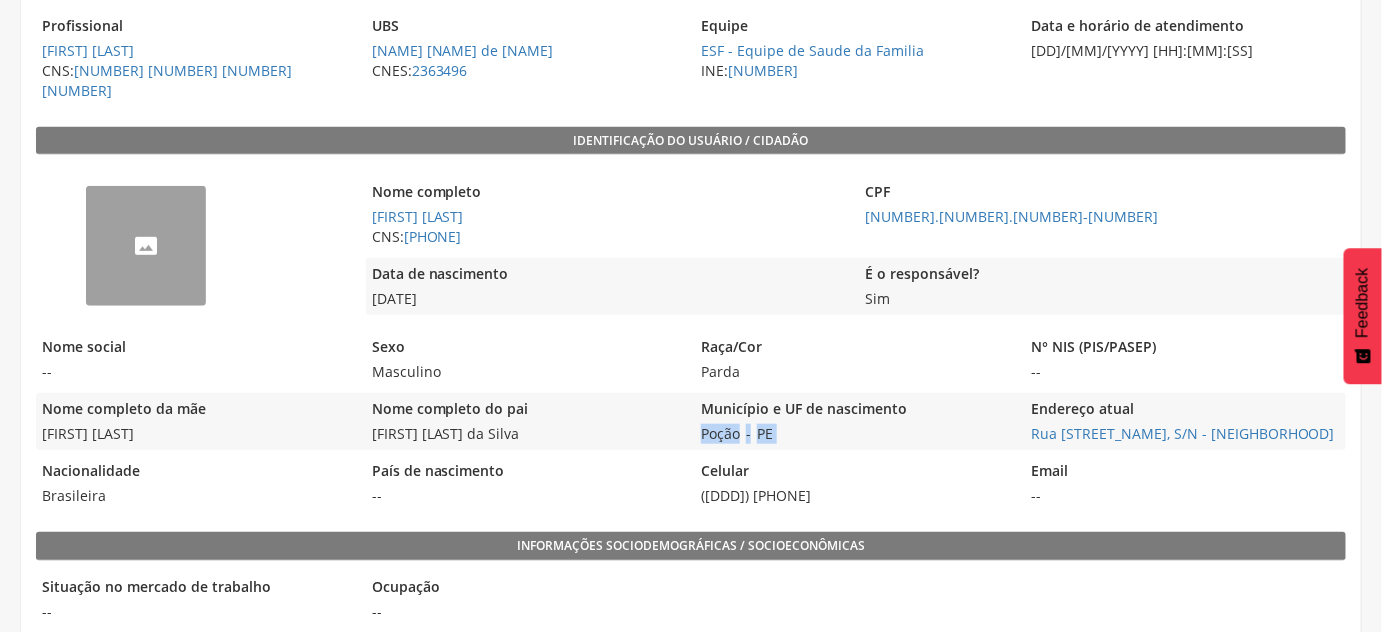 click on "[STATE]" at bounding box center [765, 433] 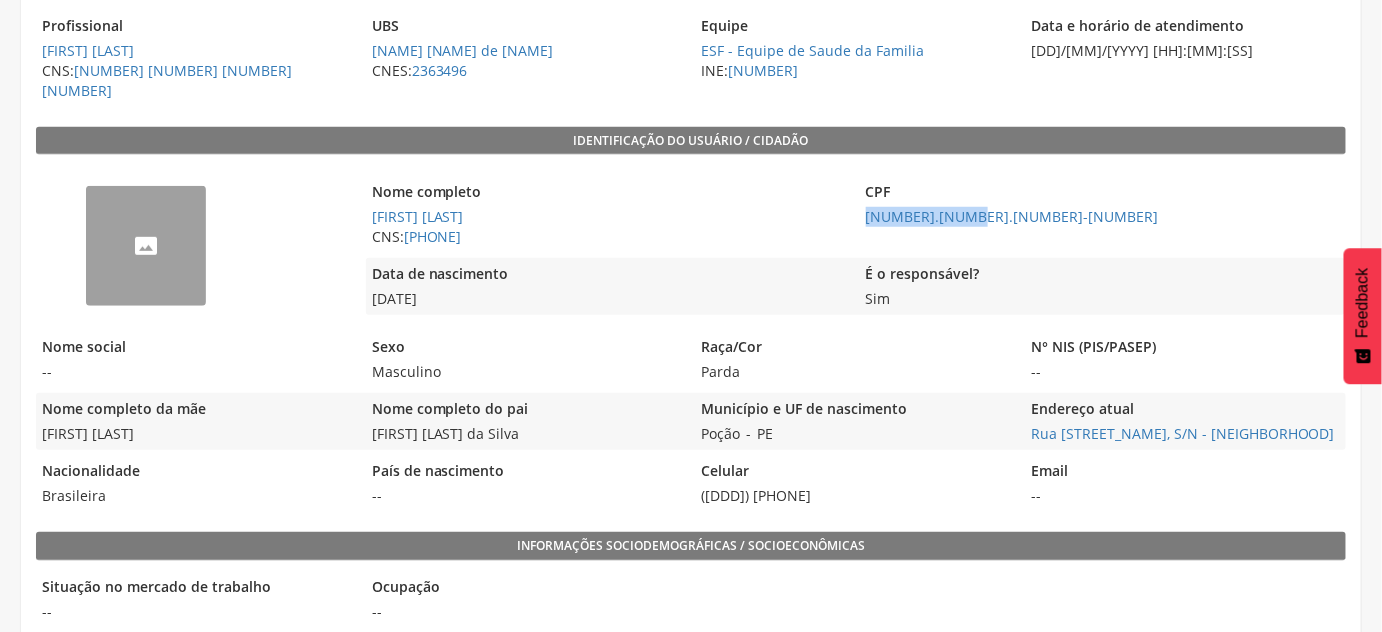 drag, startPoint x: 1015, startPoint y: 190, endPoint x: 864, endPoint y: 194, distance: 151.05296 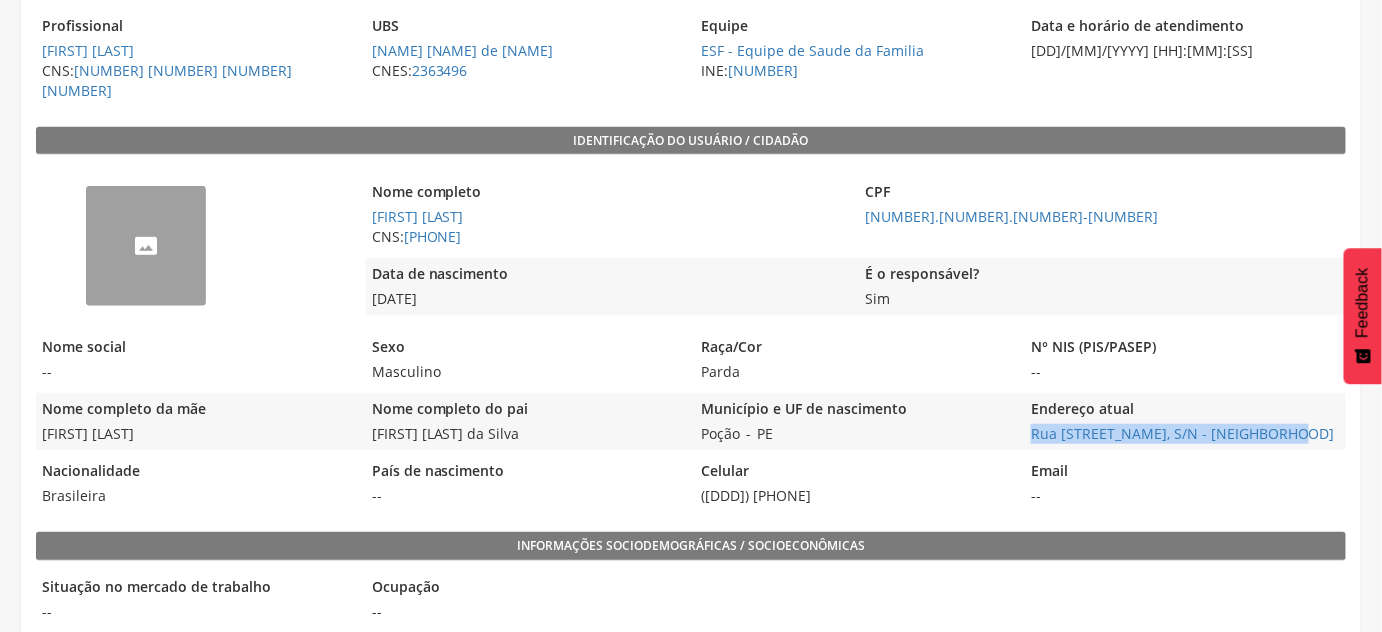 drag, startPoint x: 1032, startPoint y: 410, endPoint x: 1273, endPoint y: 419, distance: 241.16798 